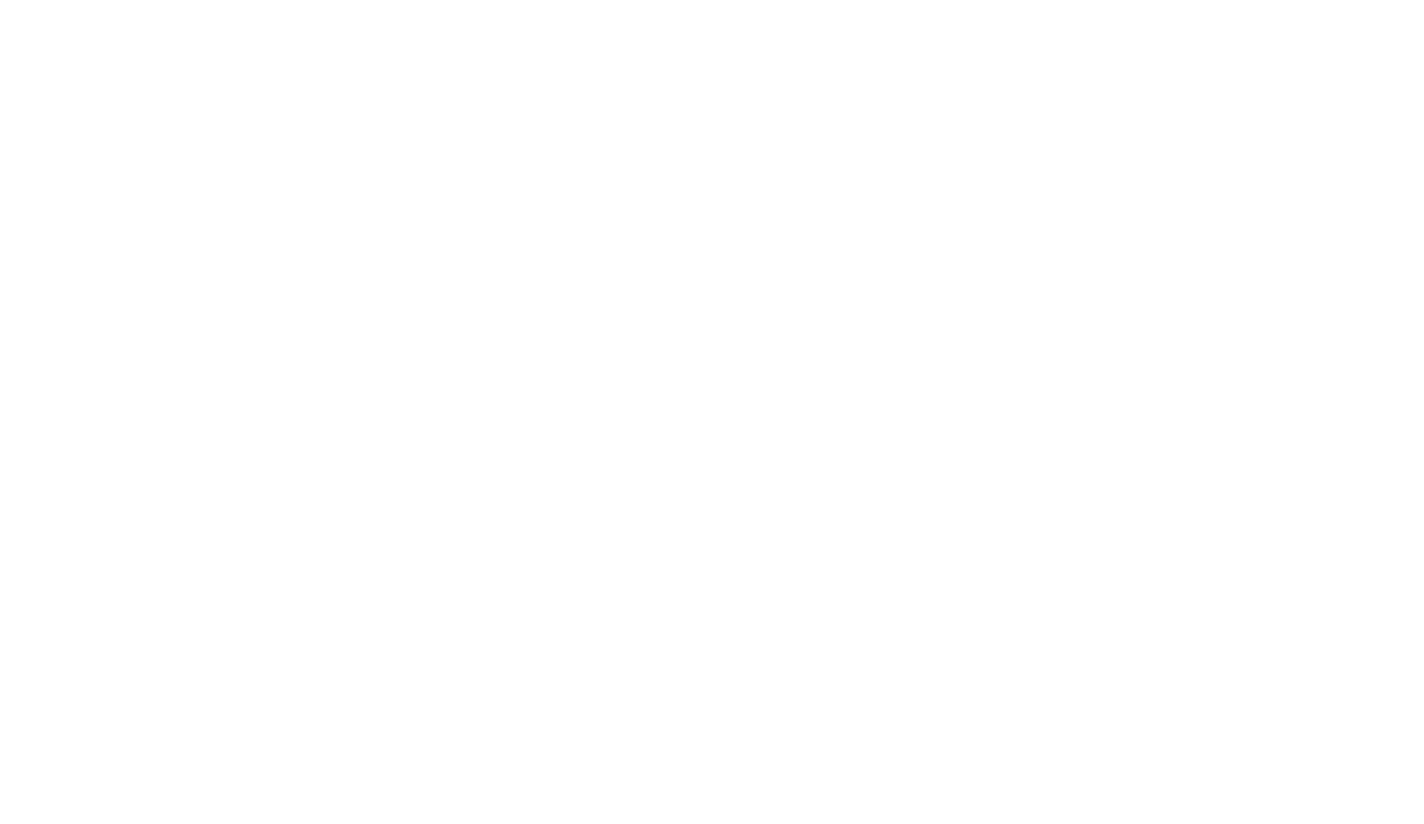 scroll, scrollTop: 0, scrollLeft: 0, axis: both 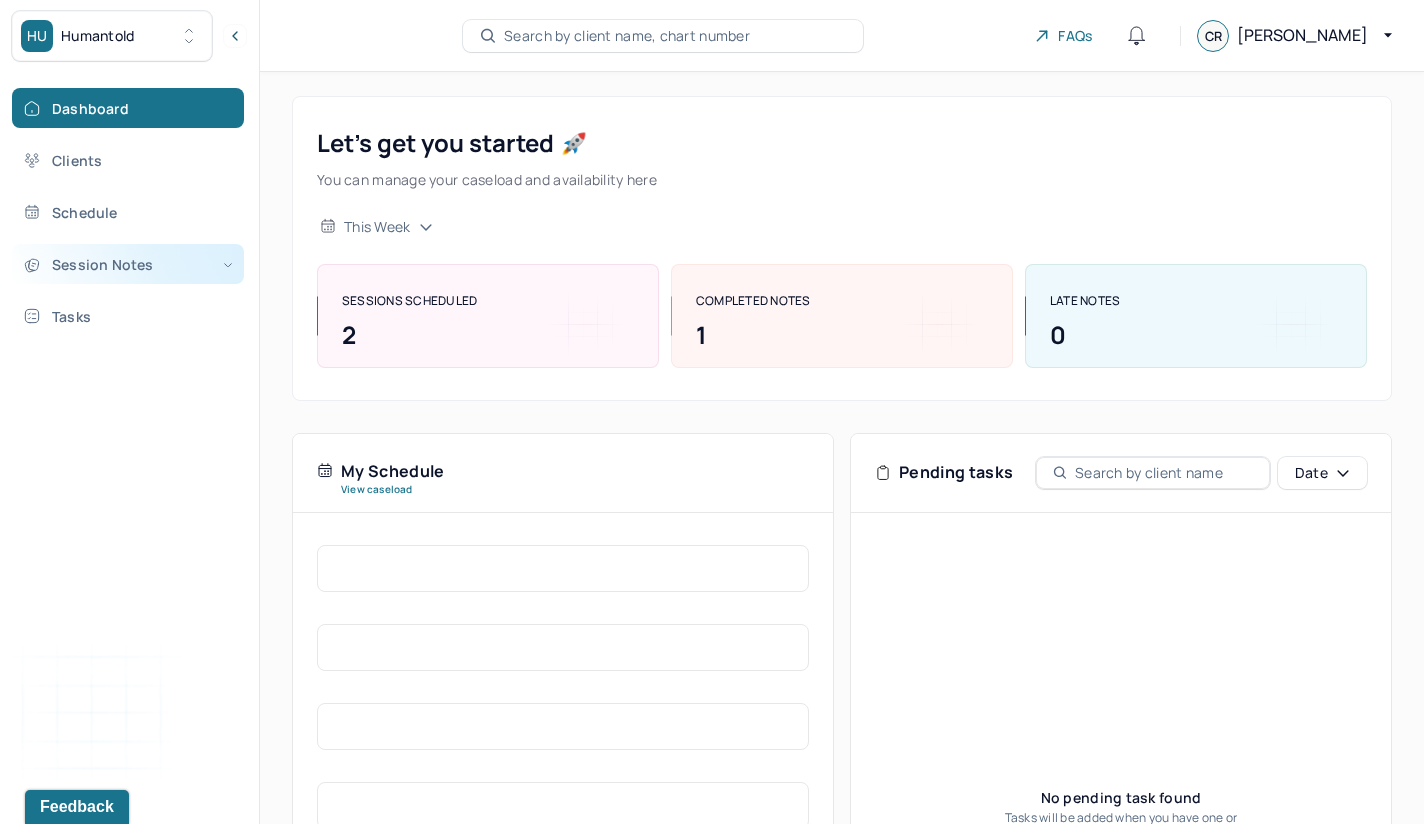 click on "Session Notes" at bounding box center [128, 264] 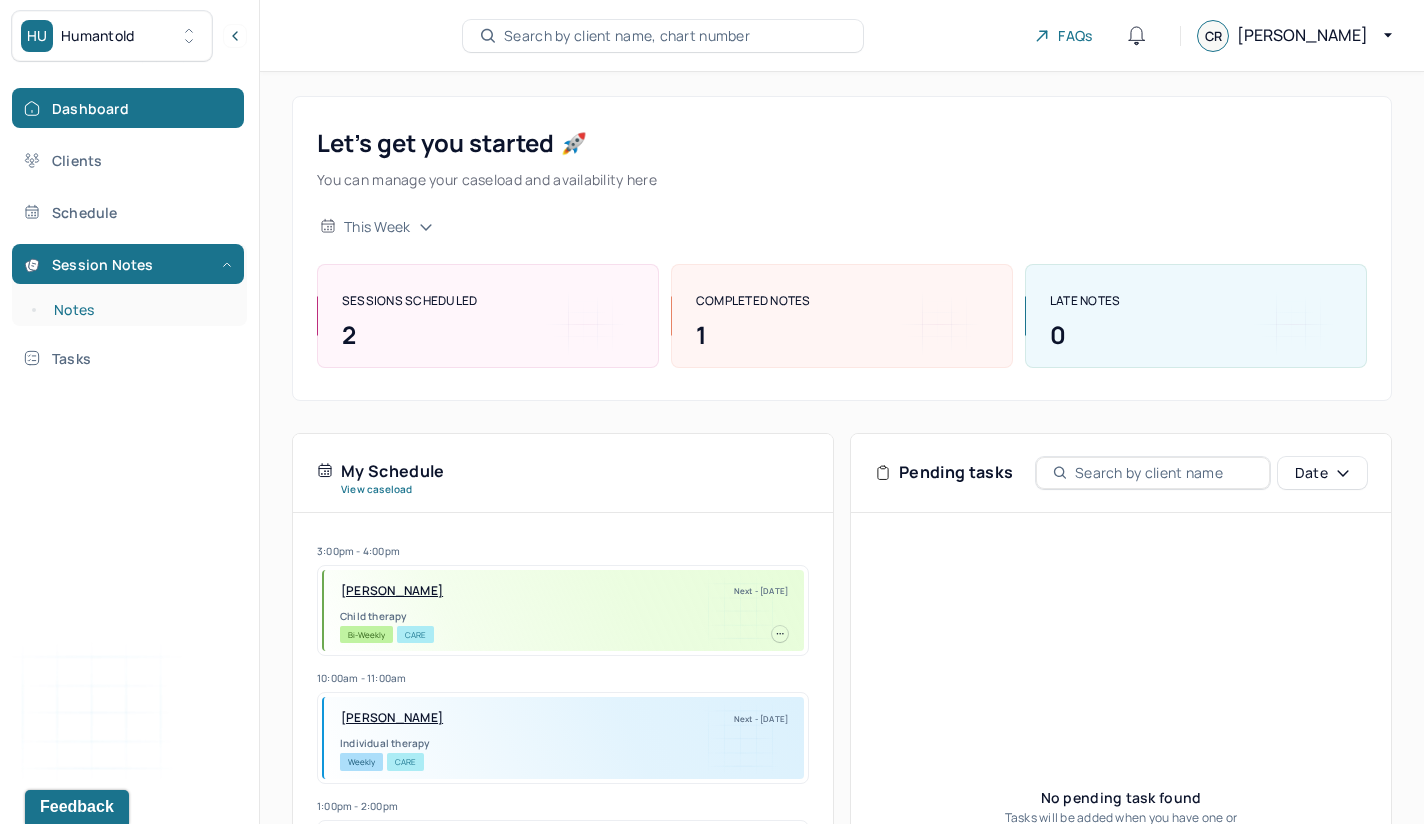 click on "Notes" at bounding box center (139, 310) 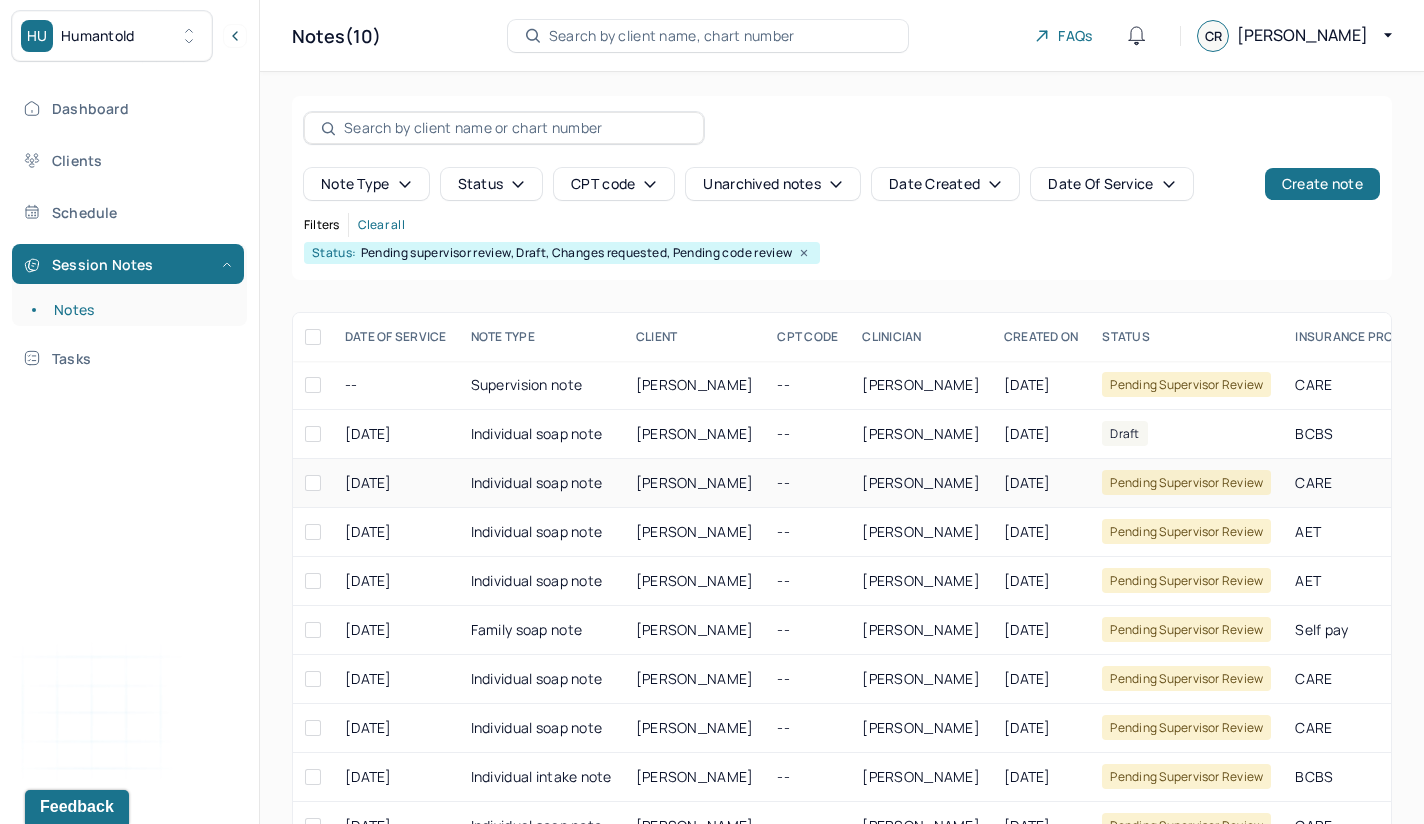 scroll, scrollTop: 8, scrollLeft: 0, axis: vertical 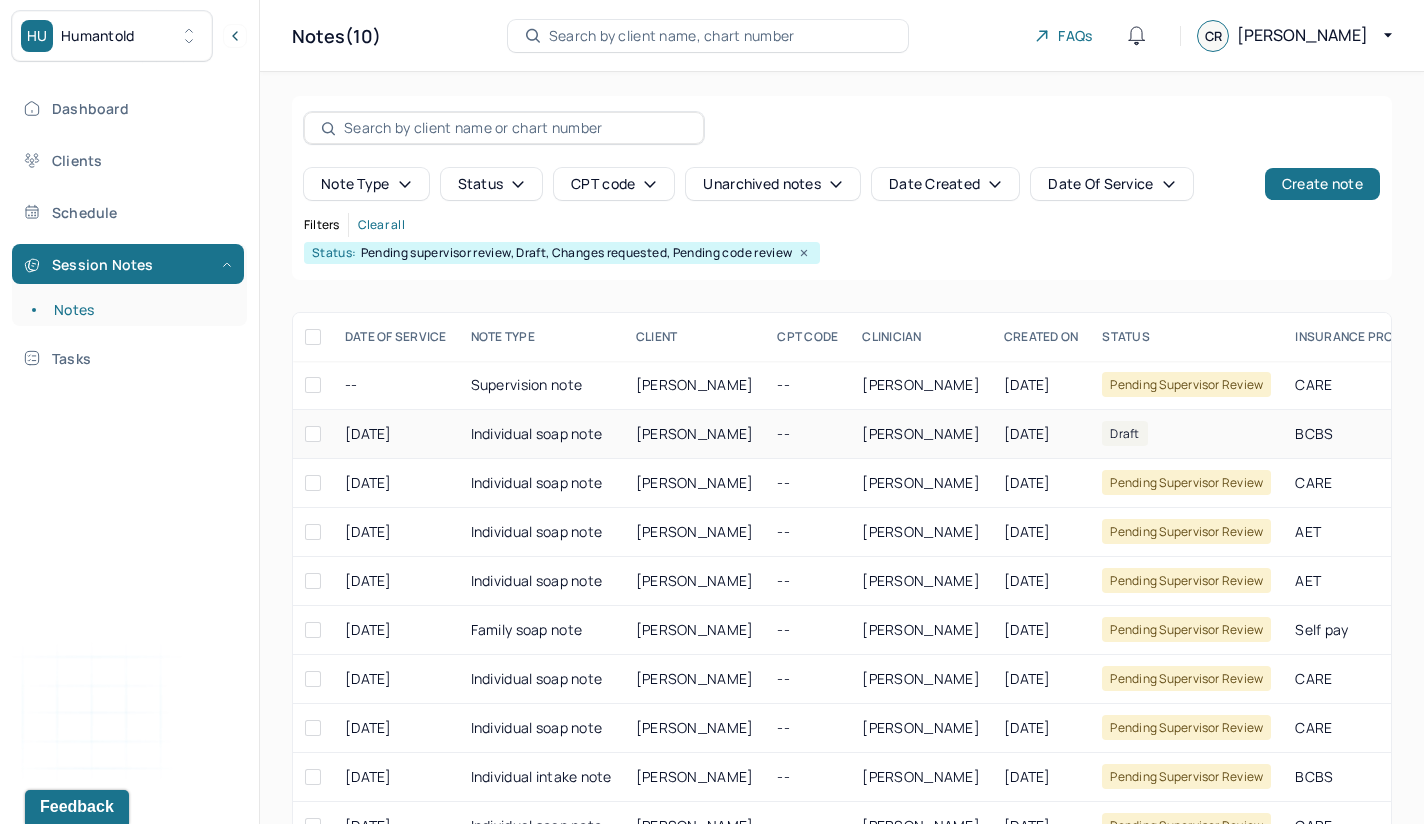 click on "[PERSON_NAME]" at bounding box center [695, 434] 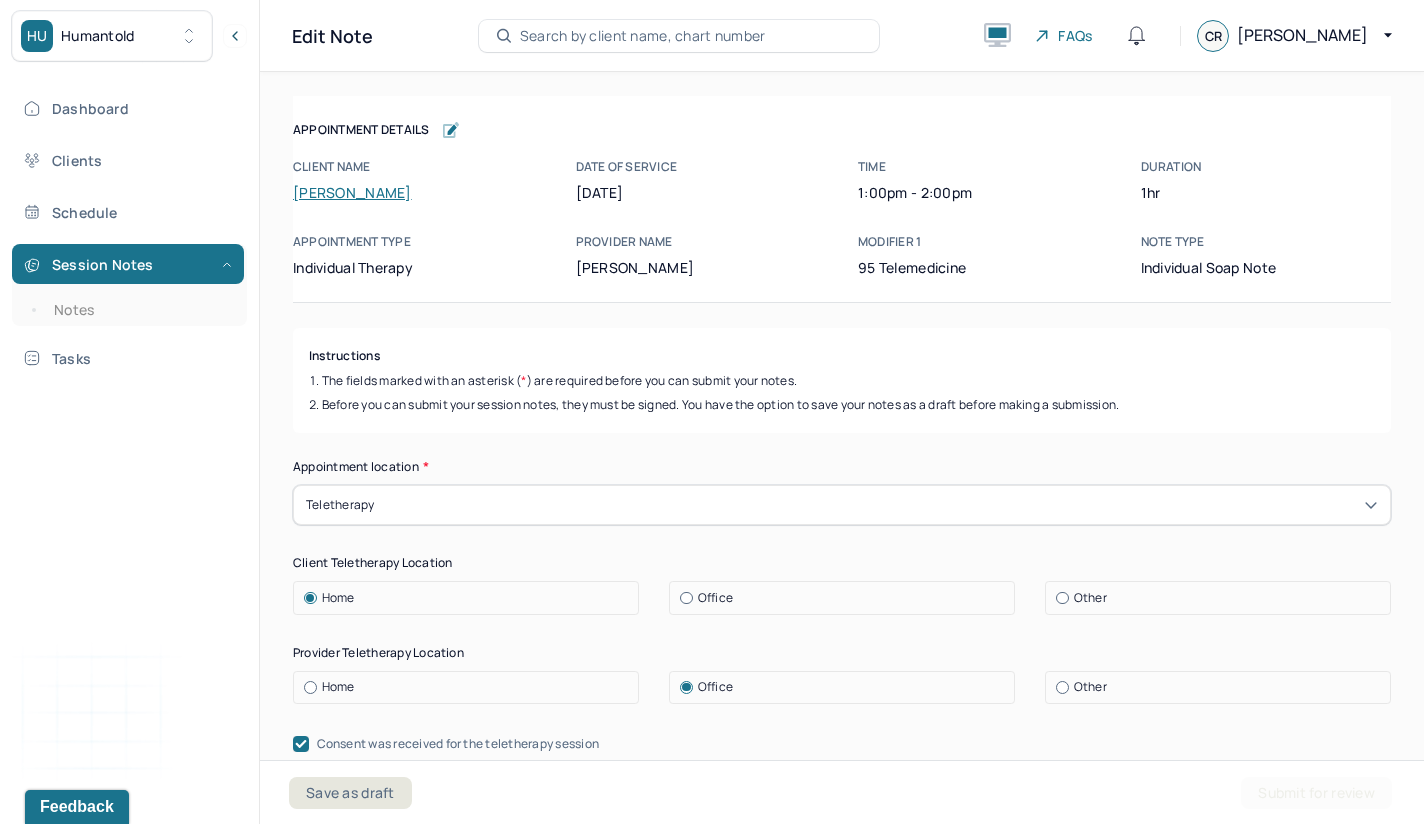 click on "Client name [PERSON_NAME] Date of service [DATE] Time 1:00pm - 2:00pm Duration 1hr Appointment type individual therapy Provider name [PERSON_NAME] Modifier 1 95 Telemedicine Note type Individual soap note" at bounding box center (842, 218) 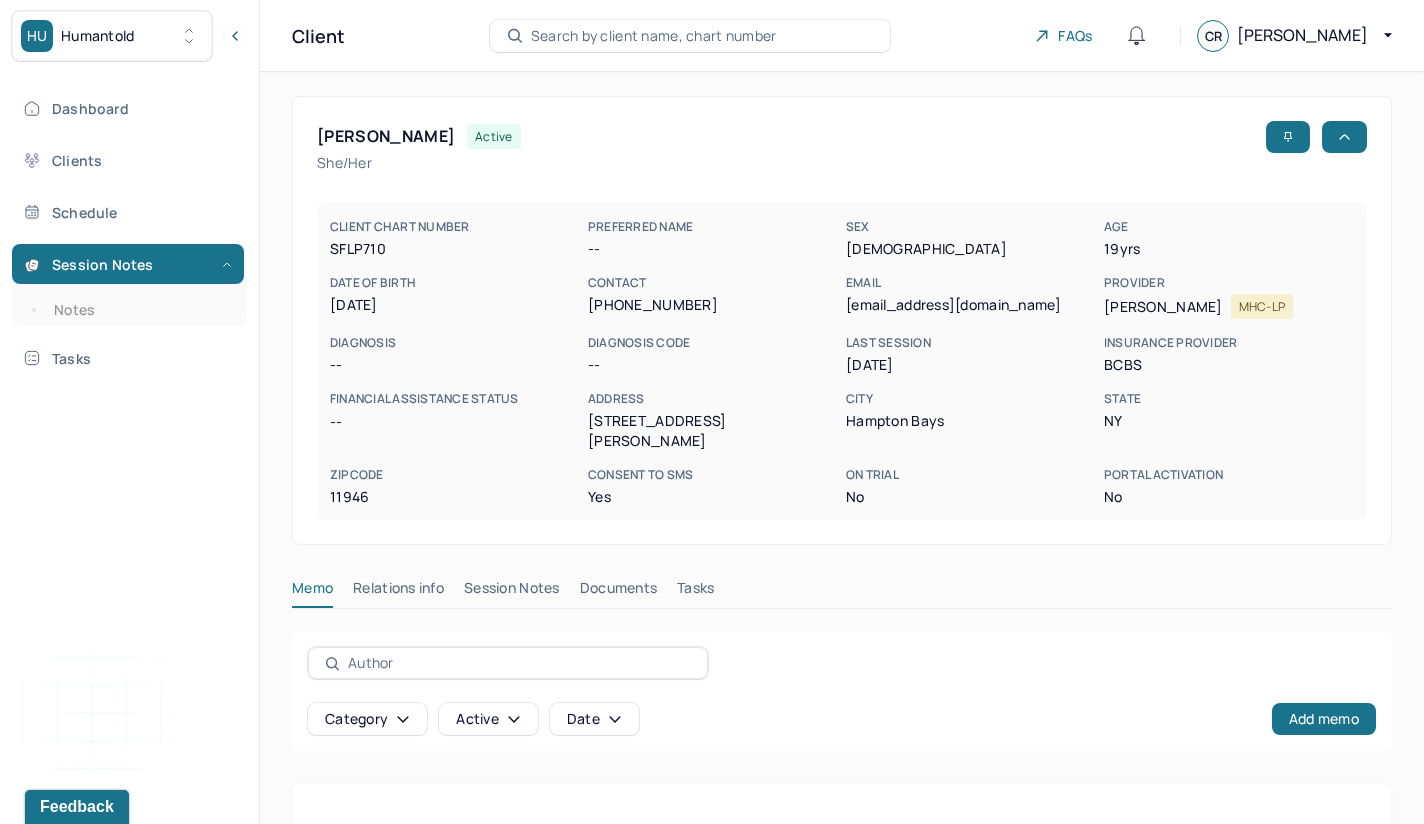 click on "Session Notes" at bounding box center (512, 592) 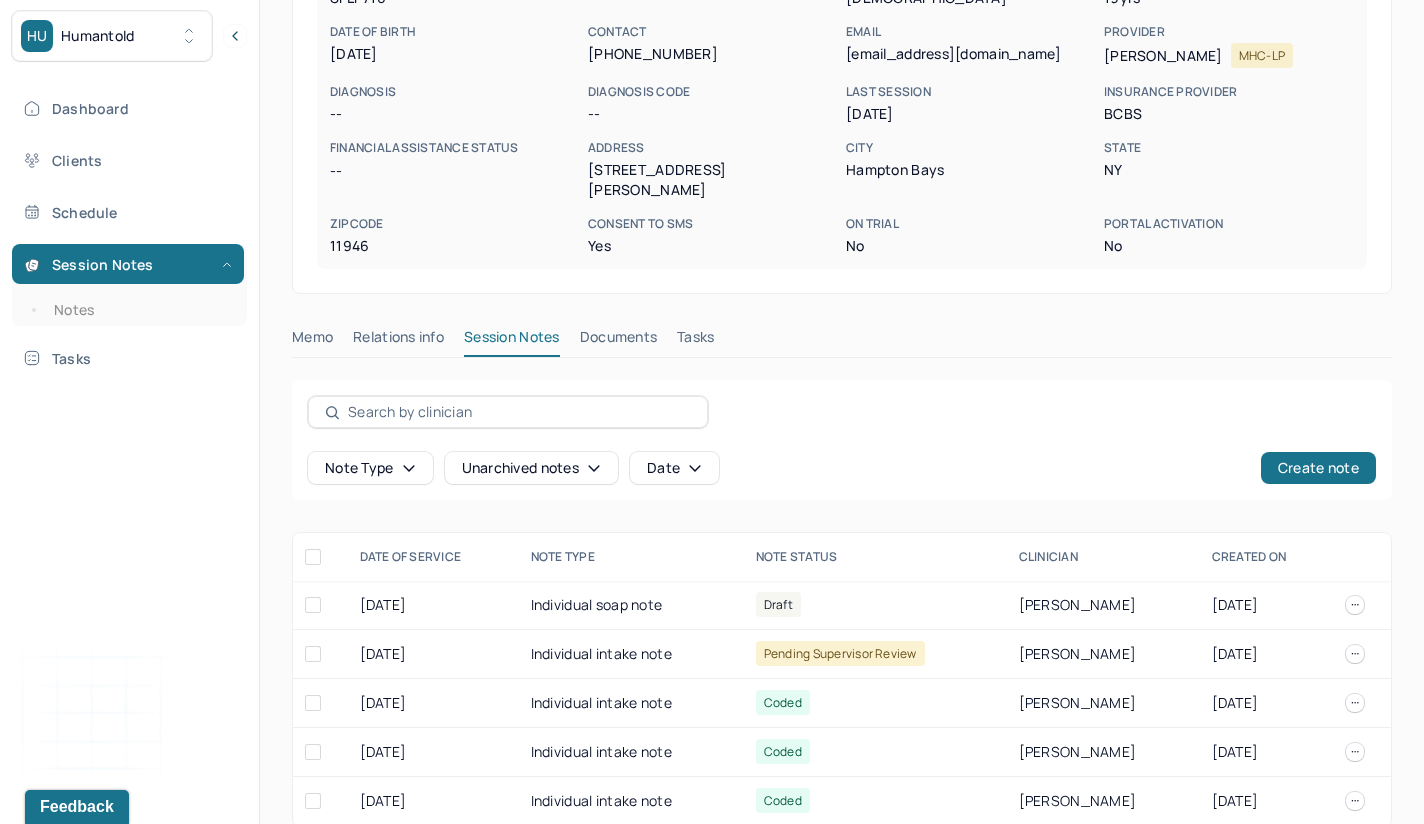 scroll, scrollTop: 263, scrollLeft: 0, axis: vertical 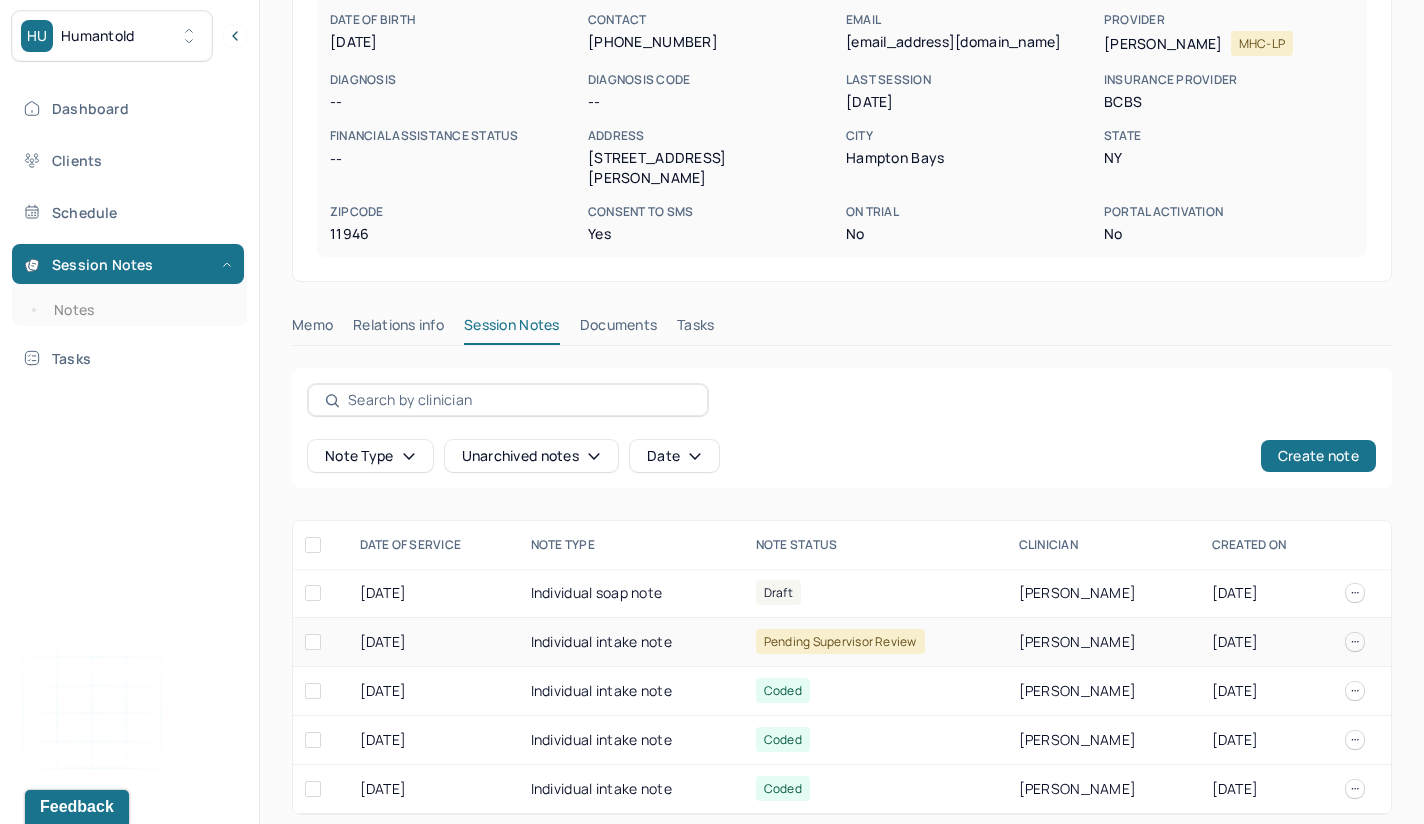 click on "Individual intake note" at bounding box center [631, 642] 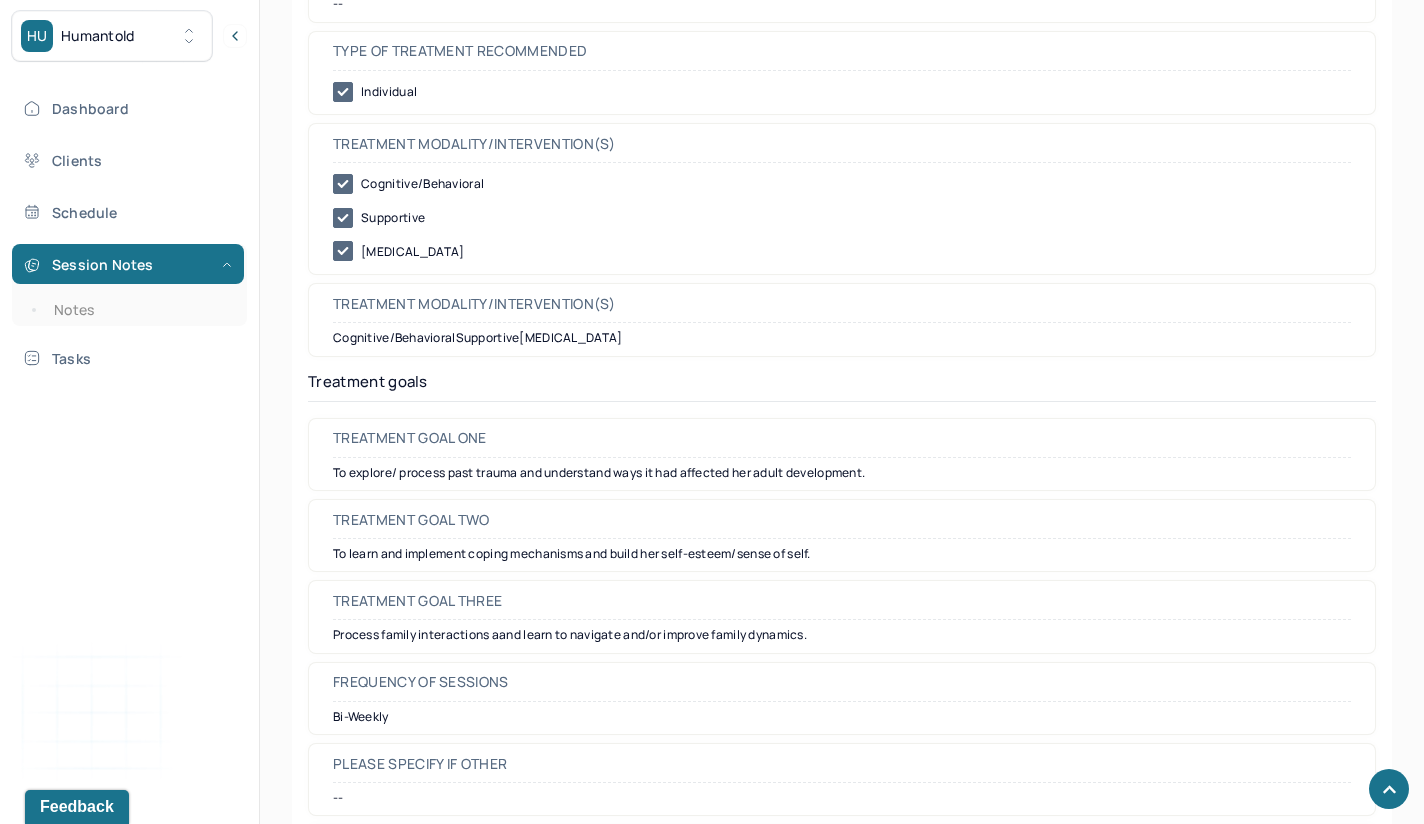 scroll, scrollTop: 8941, scrollLeft: 0, axis: vertical 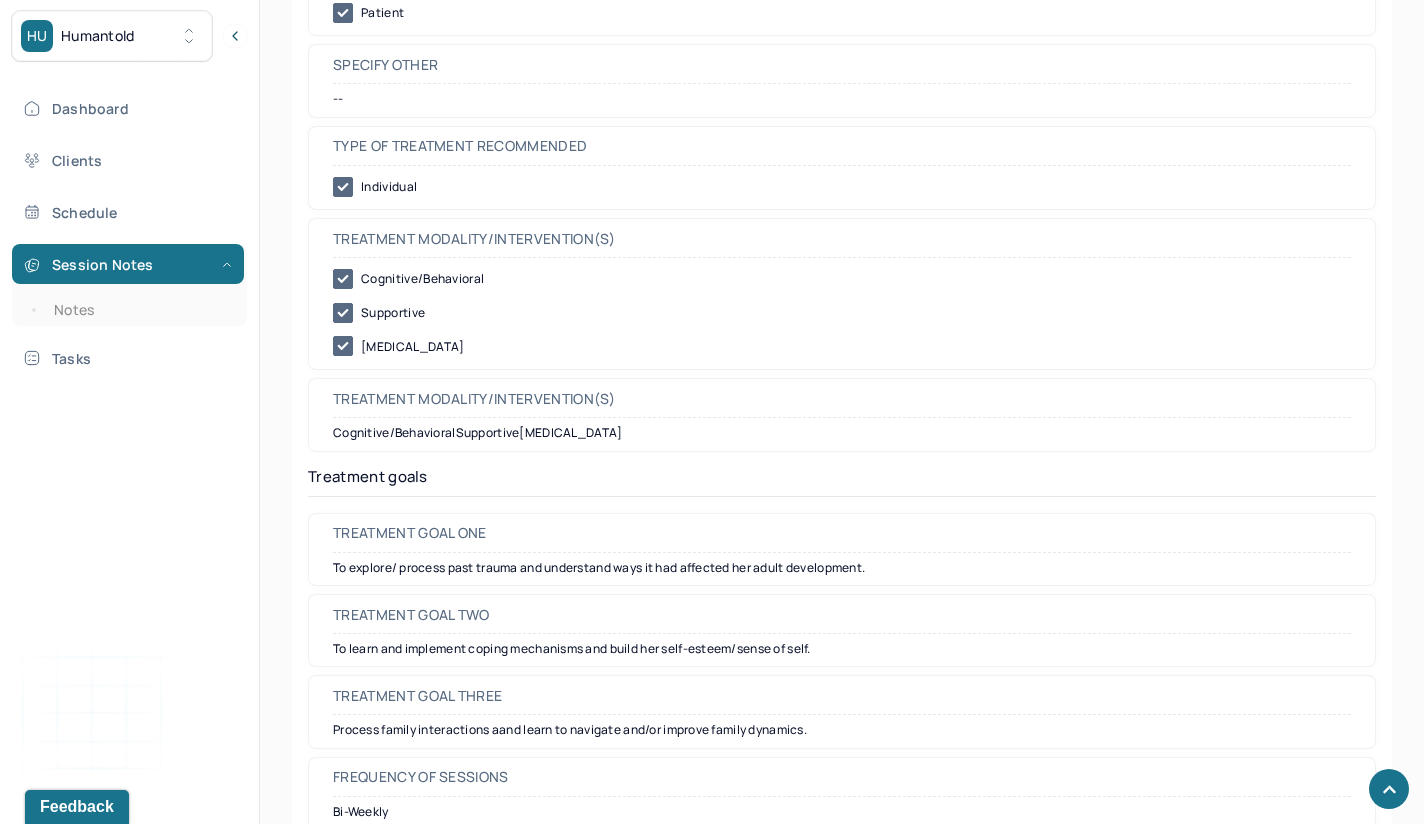 click on "To explore/ process past trauma and understand ways it had affected her adult development." at bounding box center (842, 568) 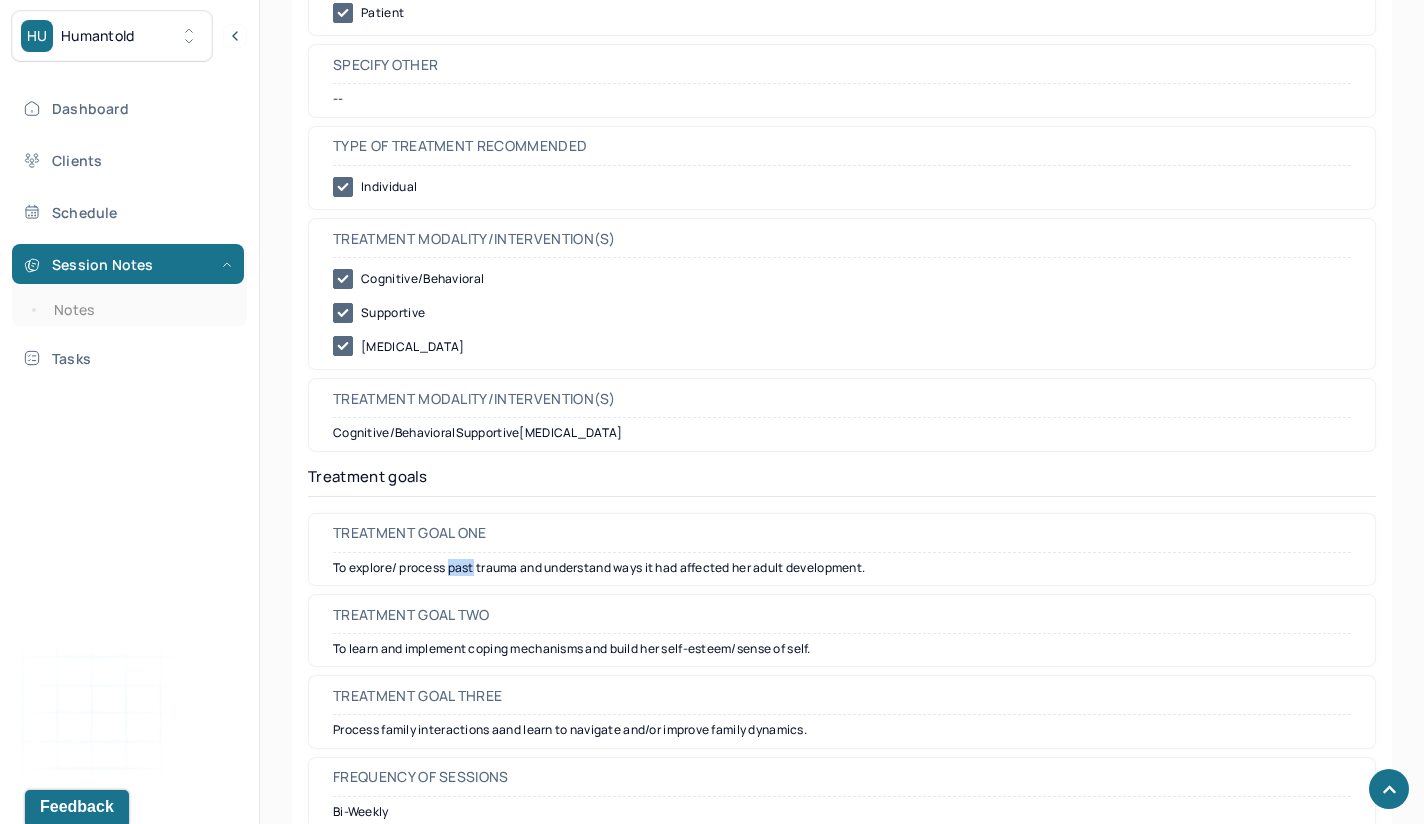 click on "To explore/ process past trauma and understand ways it had affected her adult development." at bounding box center [842, 568] 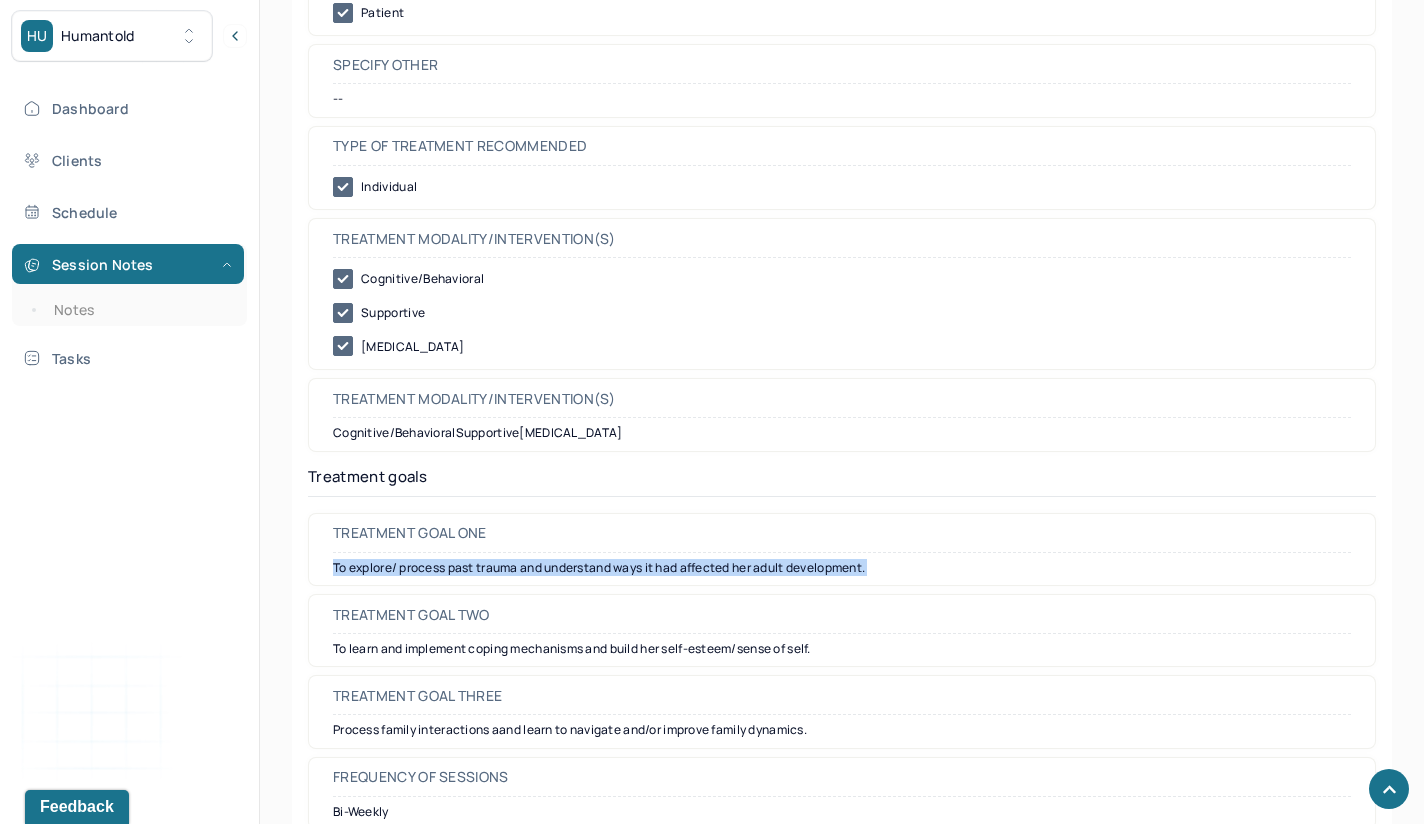 click on "To explore/ process past trauma and understand ways it had affected her adult development." at bounding box center [842, 568] 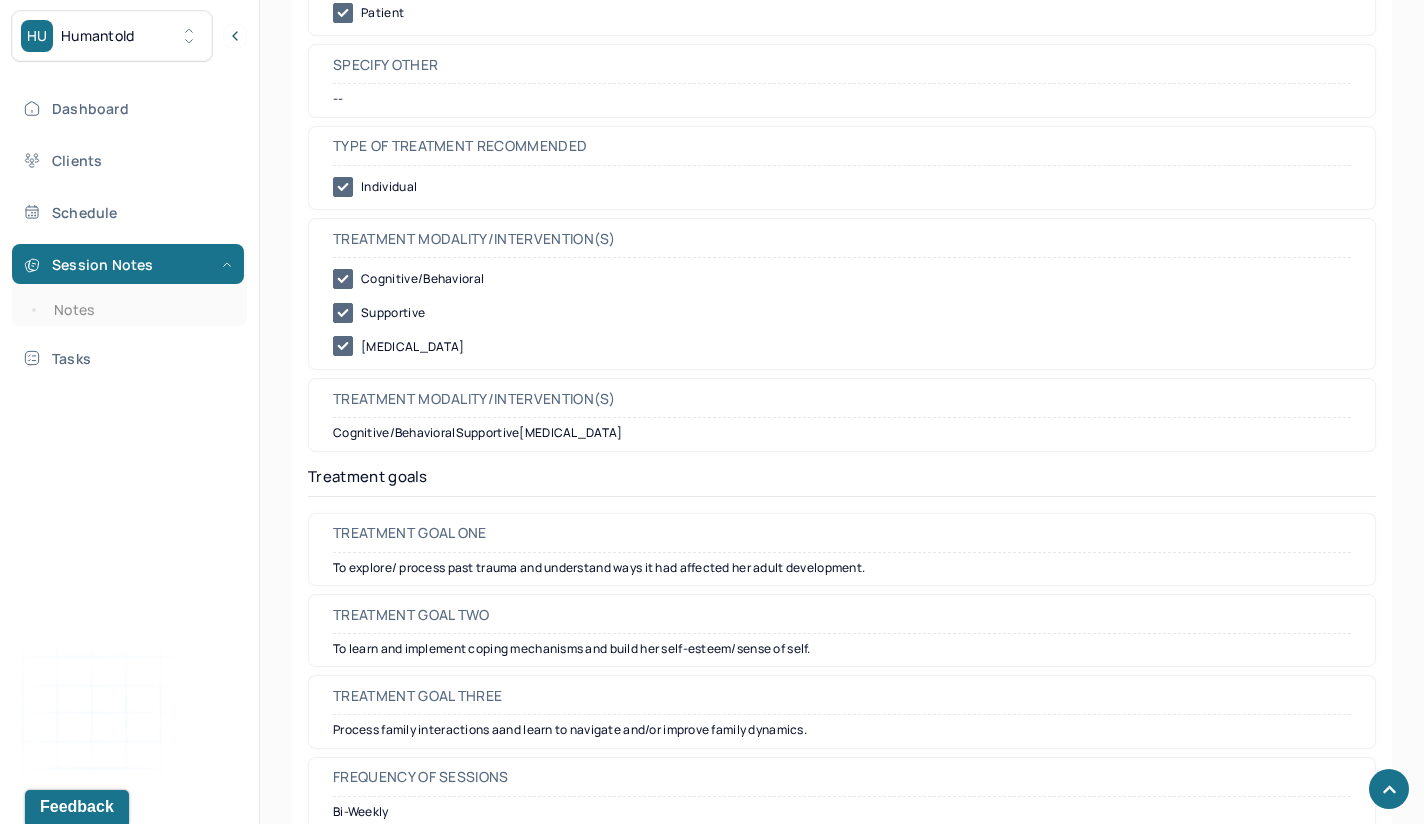 click on "To learn and implement coping mechanisms and build her self-esteem/sense of self." at bounding box center [842, 649] 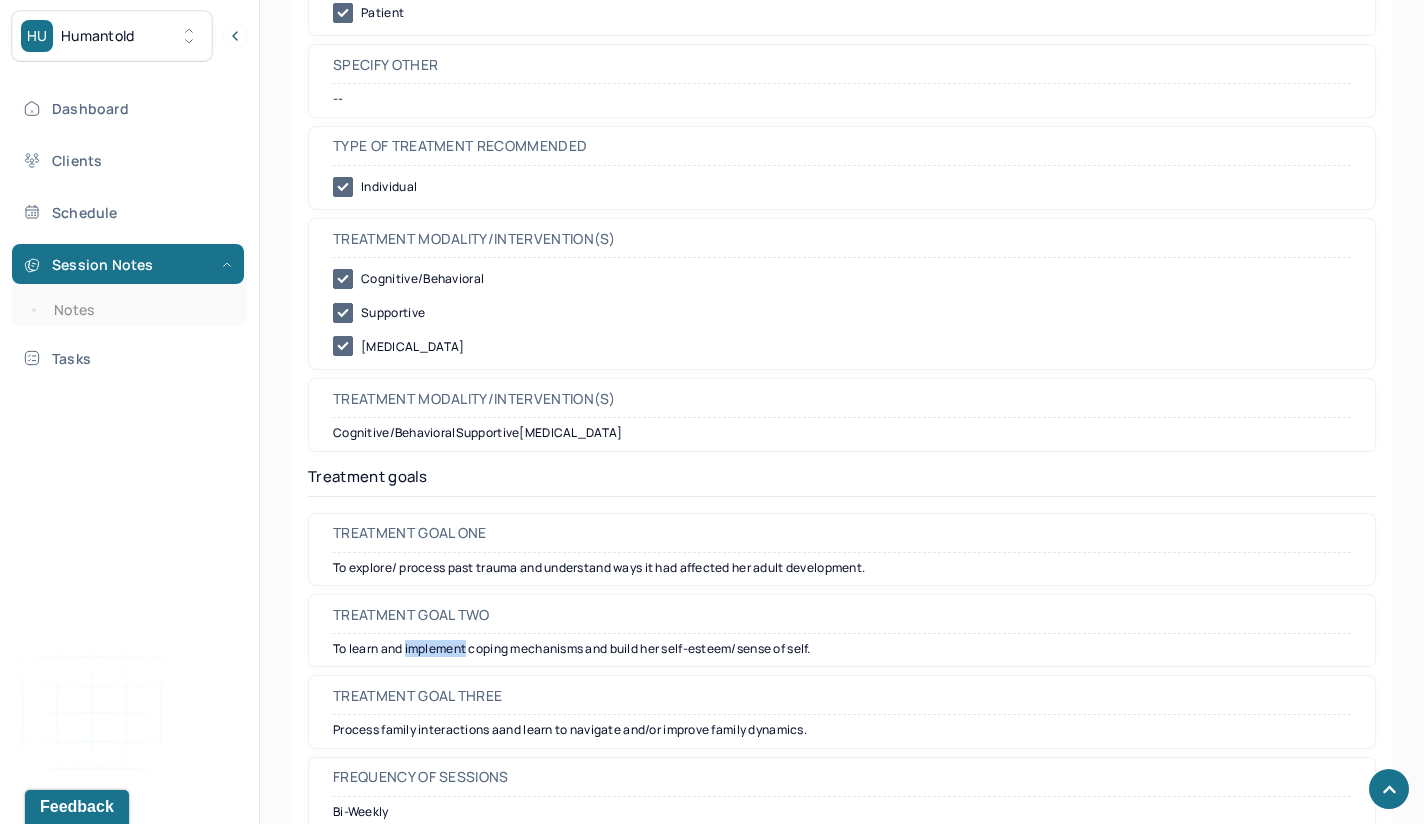 click on "To learn and implement coping mechanisms and build her self-esteem/sense of self." at bounding box center (842, 649) 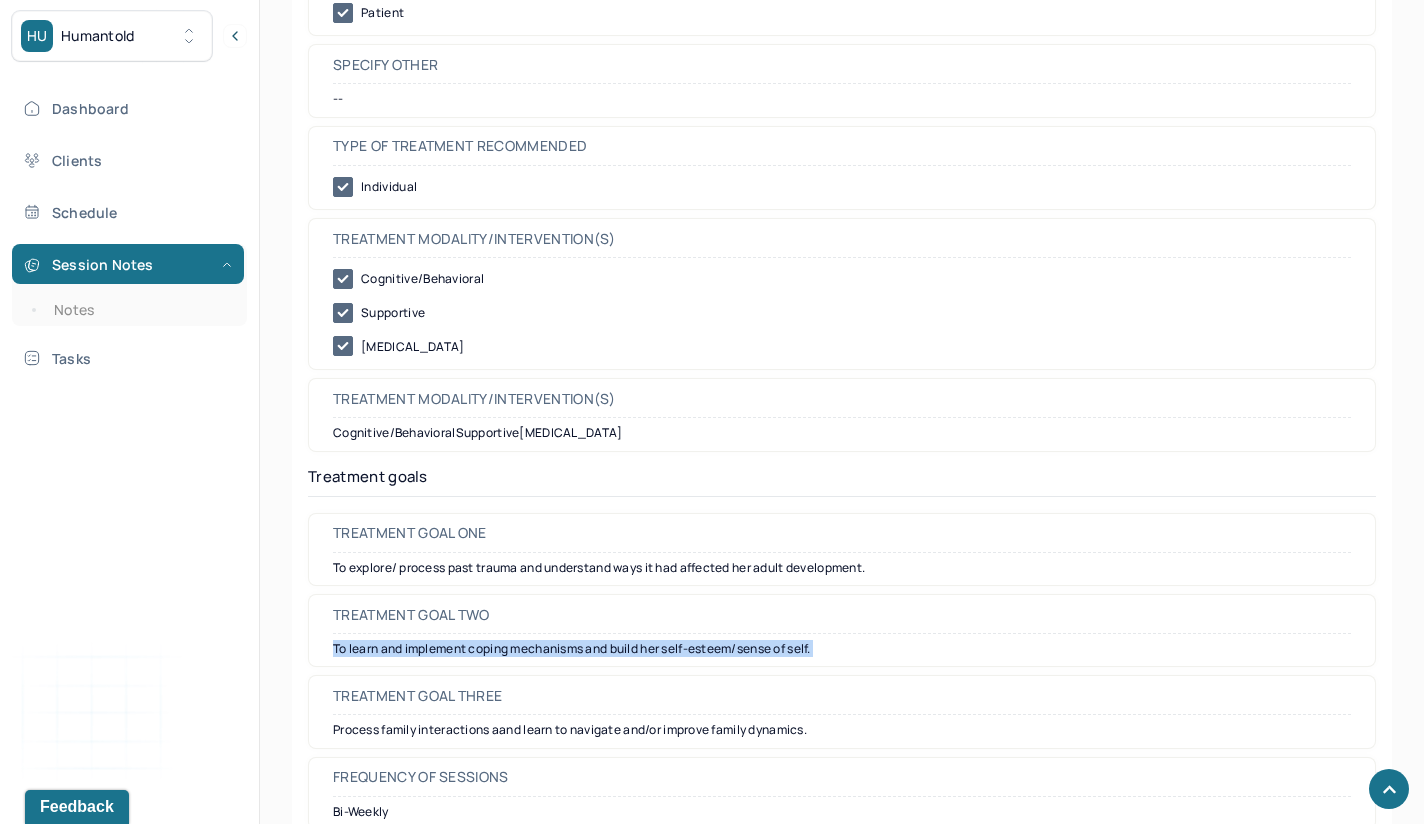 click on "To learn and implement coping mechanisms and build her self-esteem/sense of self." at bounding box center [842, 649] 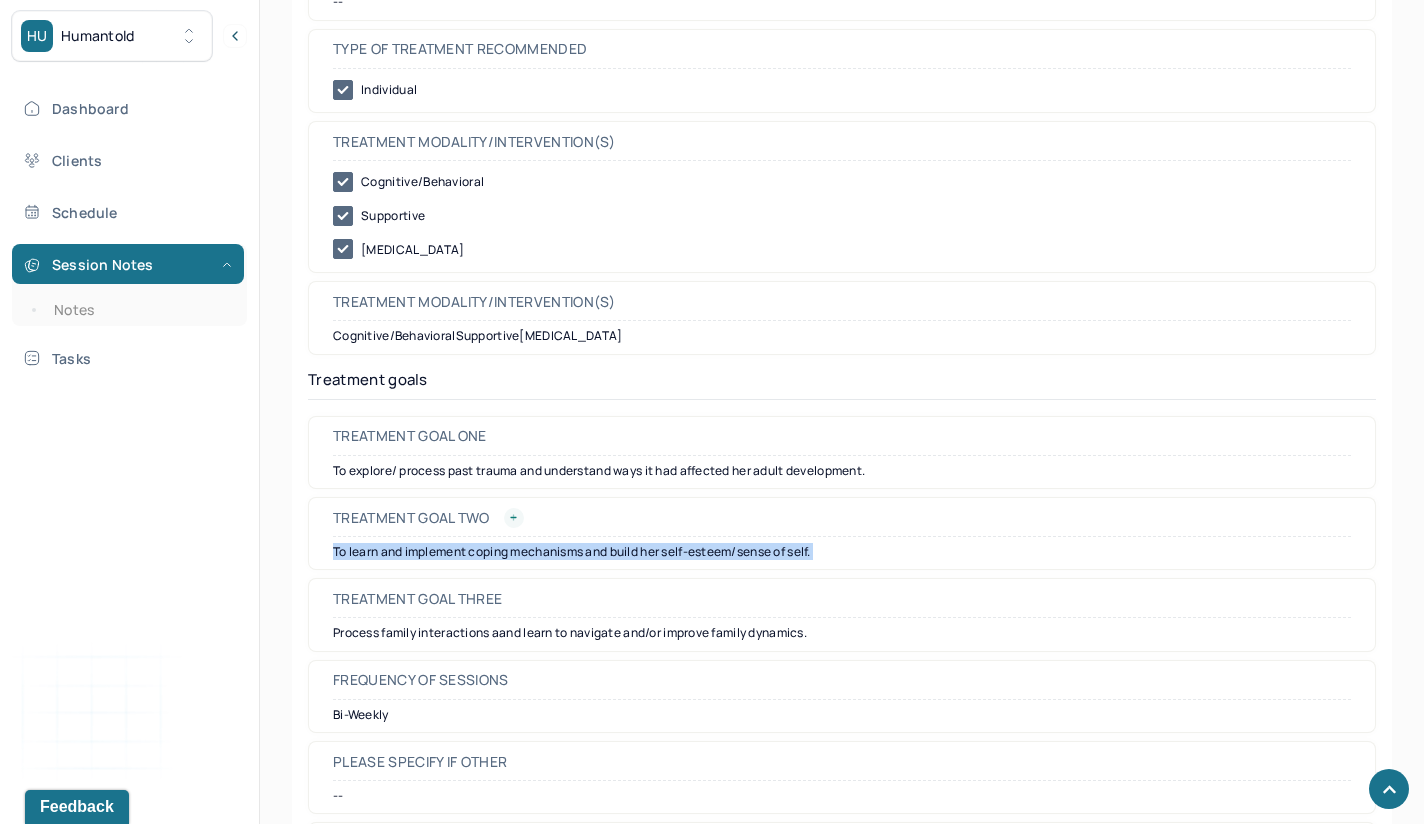 scroll, scrollTop: 9057, scrollLeft: 0, axis: vertical 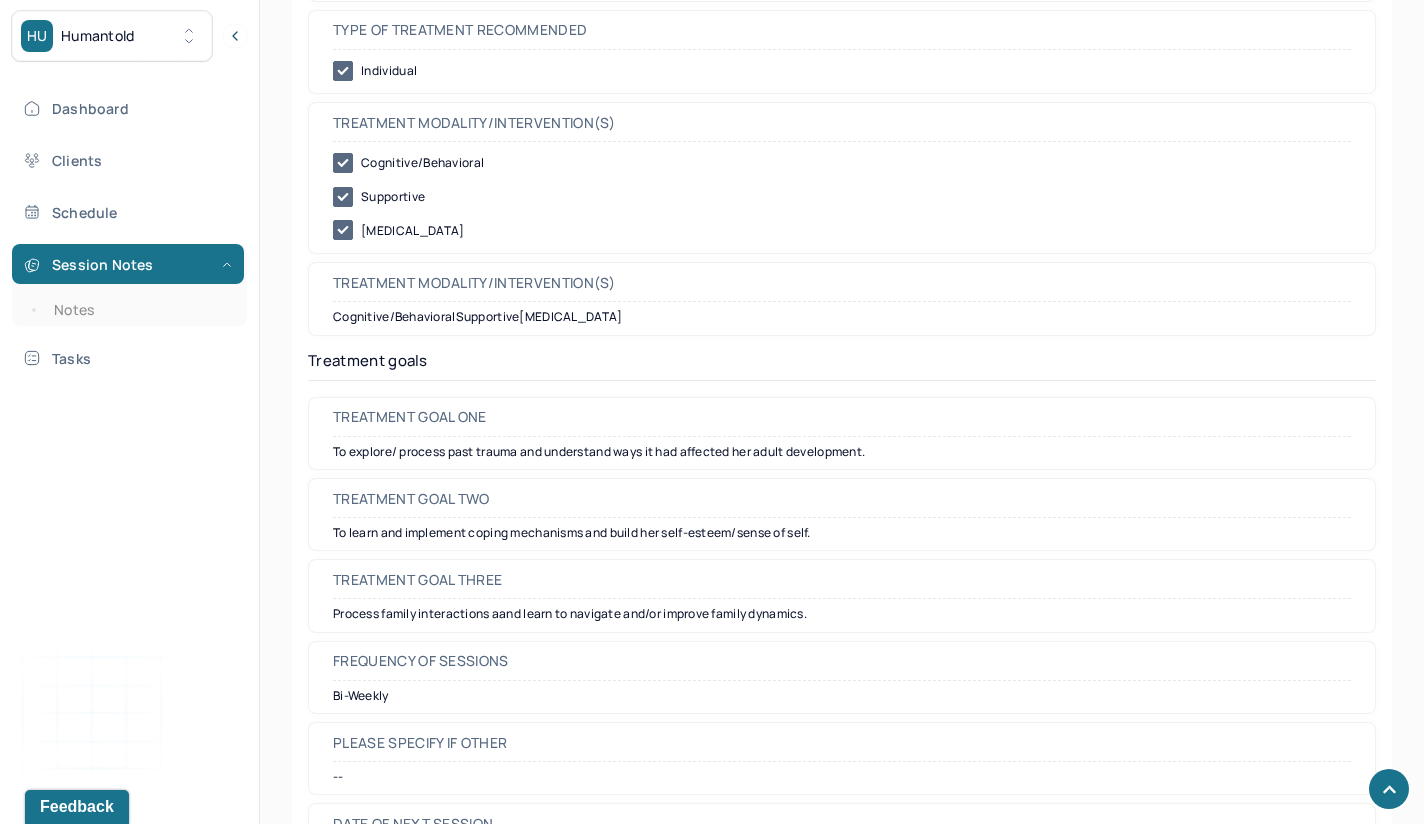 click on "Process family interactions aand learn to navigate and/or improve family dynamics." at bounding box center (842, 614) 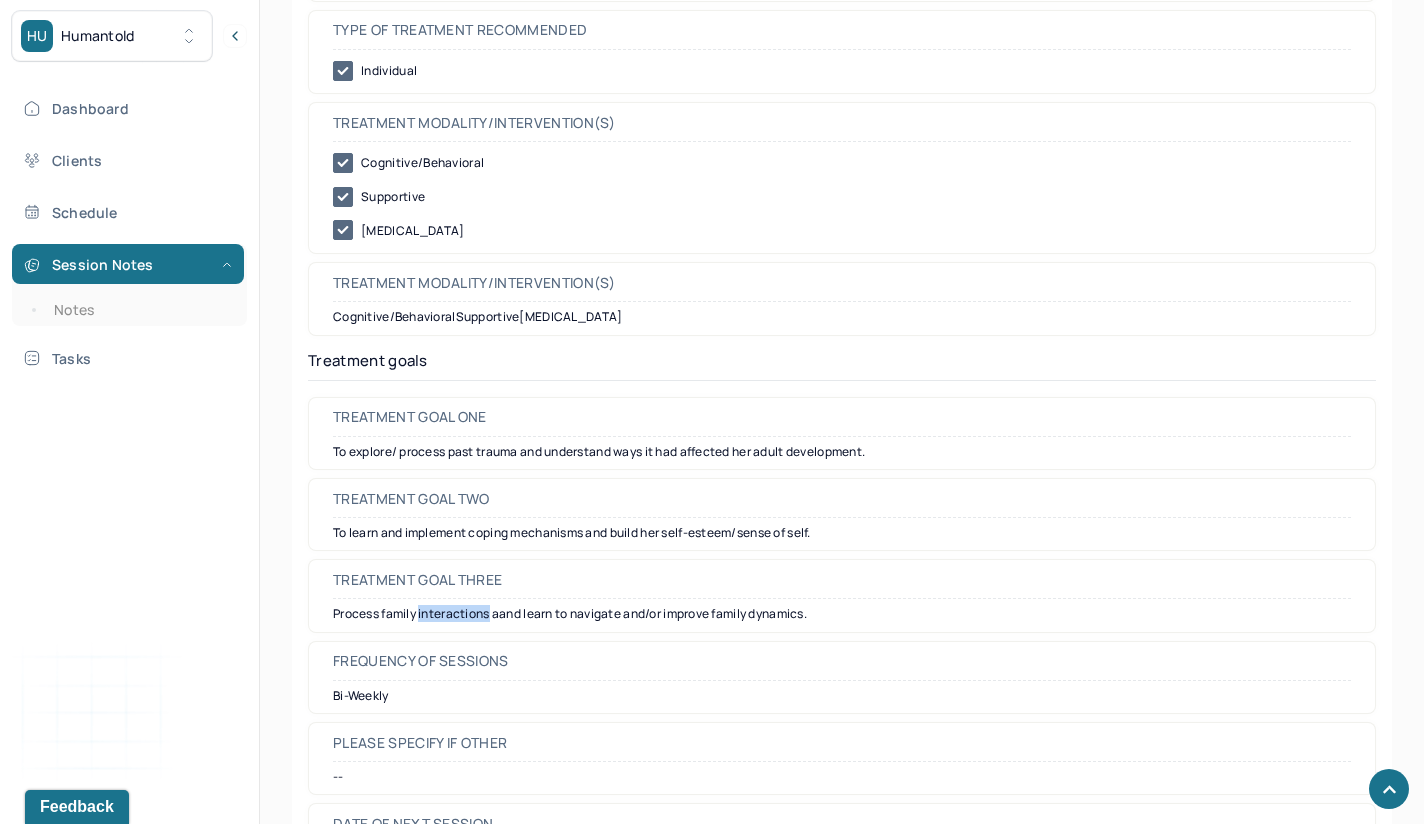 click on "Process family interactions aand learn to navigate and/or improve family dynamics." at bounding box center [842, 614] 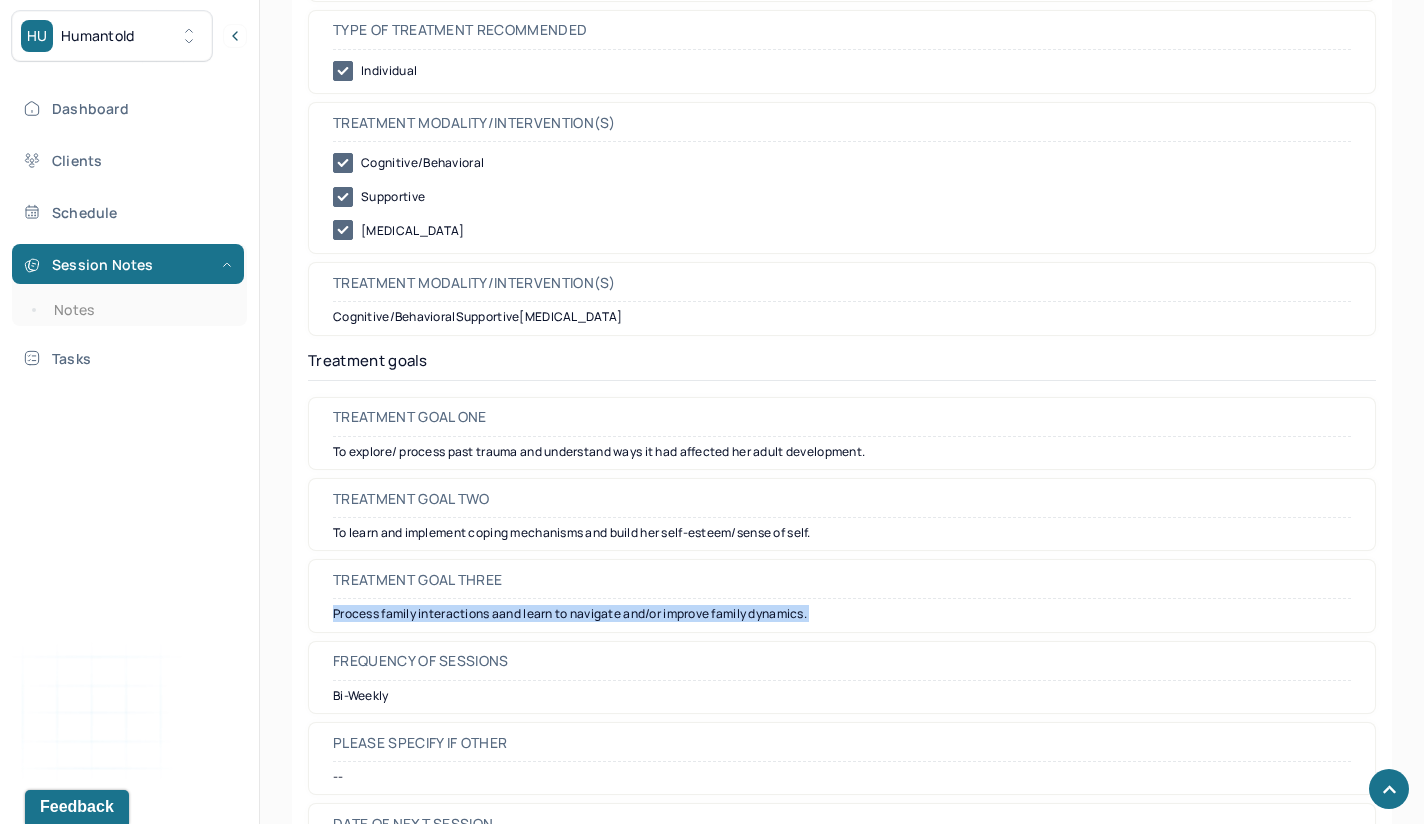 click on "Process family interactions aand learn to navigate and/or improve family dynamics." at bounding box center [842, 614] 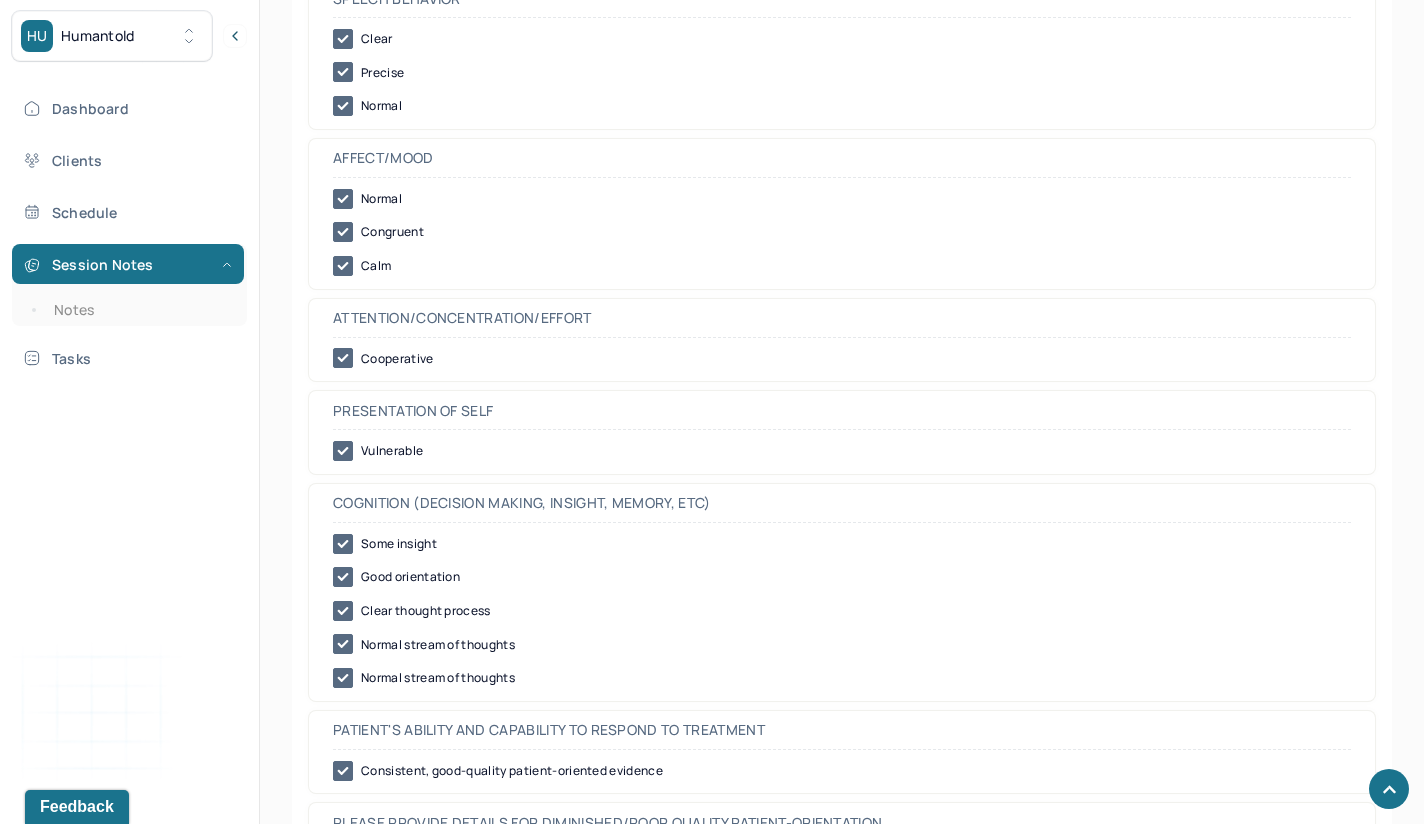 scroll, scrollTop: 7956, scrollLeft: 0, axis: vertical 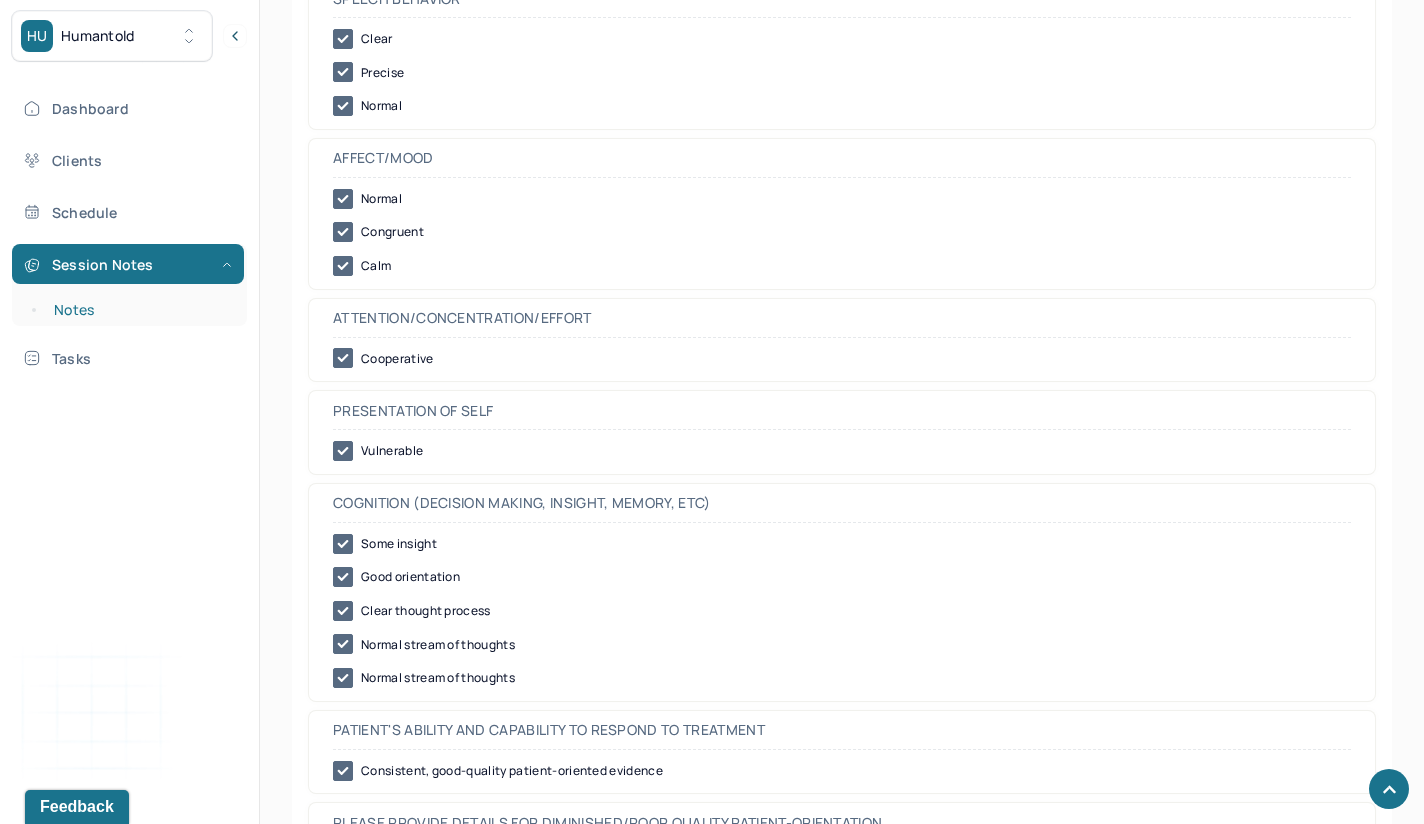click on "Notes" at bounding box center (139, 310) 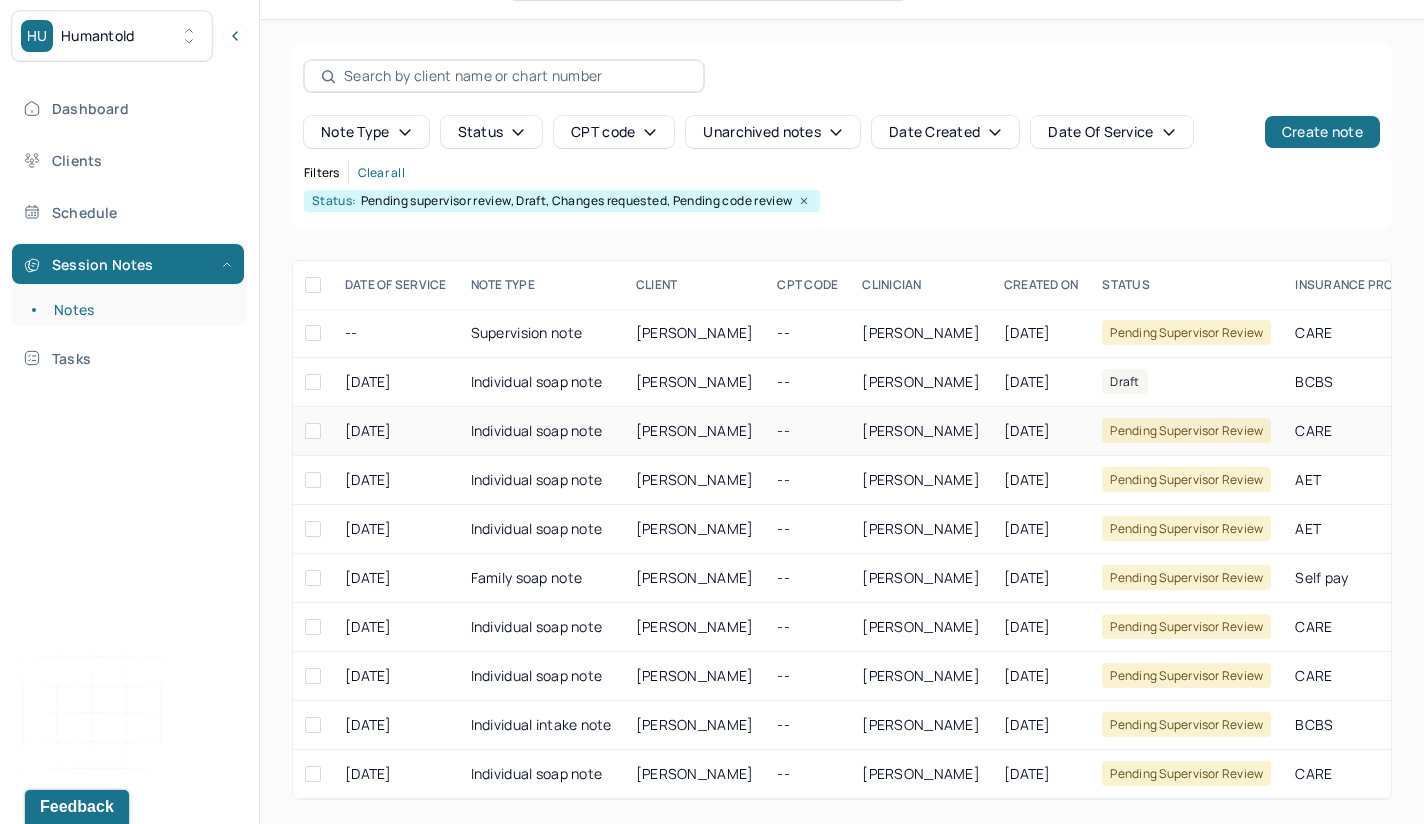click on "[PERSON_NAME]" at bounding box center (695, 431) 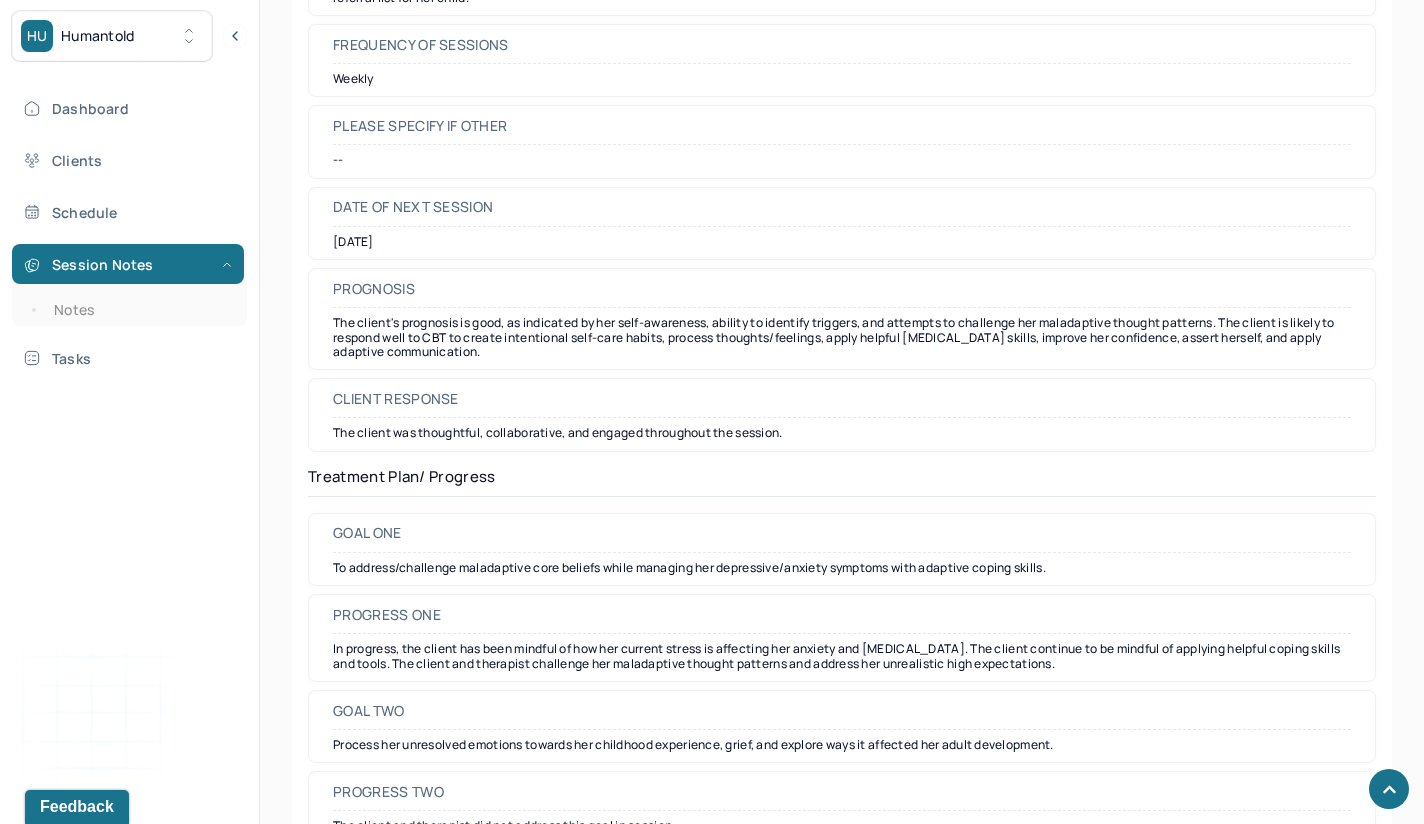 scroll, scrollTop: 2252, scrollLeft: 0, axis: vertical 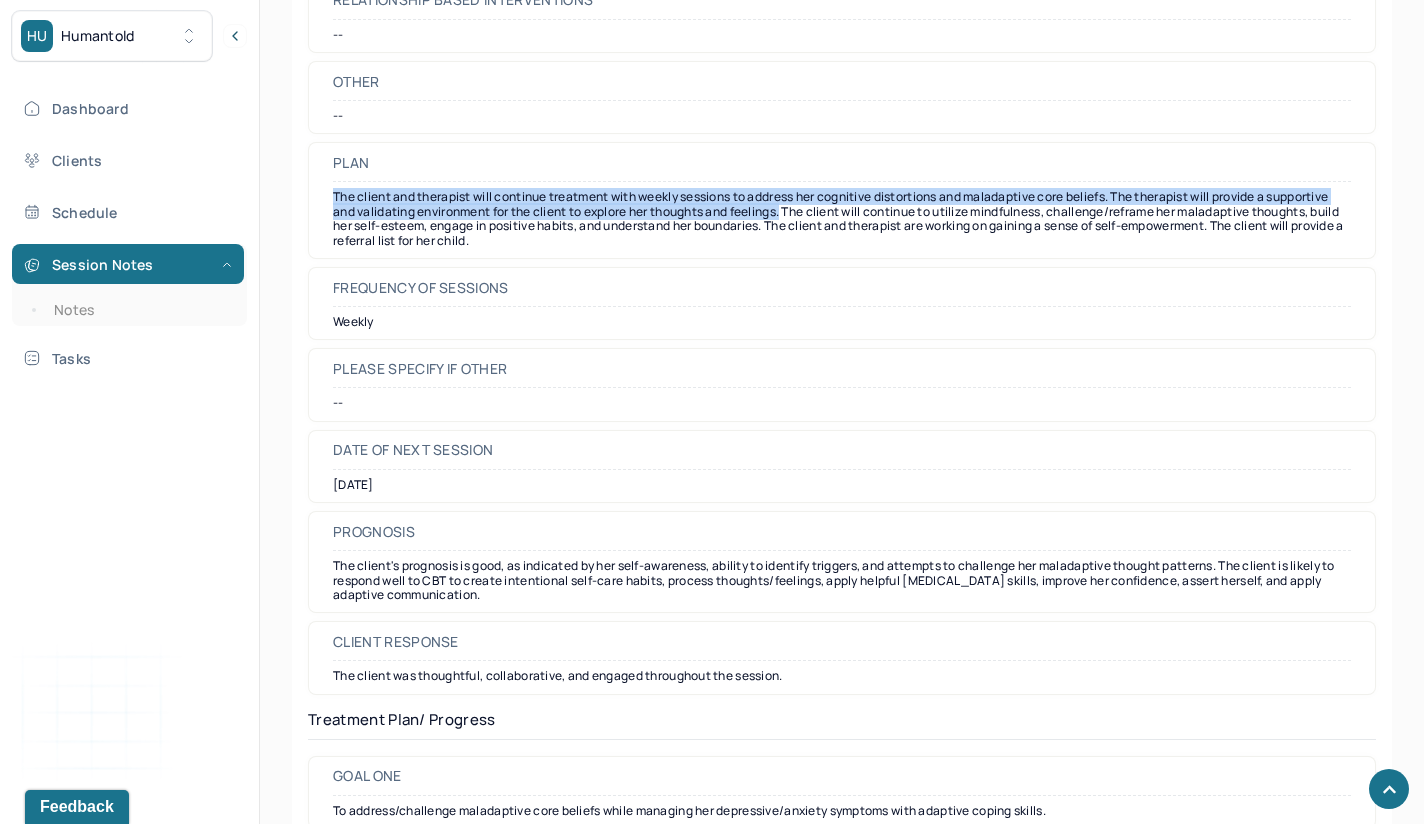 drag, startPoint x: 334, startPoint y: 187, endPoint x: 858, endPoint y: 200, distance: 524.16125 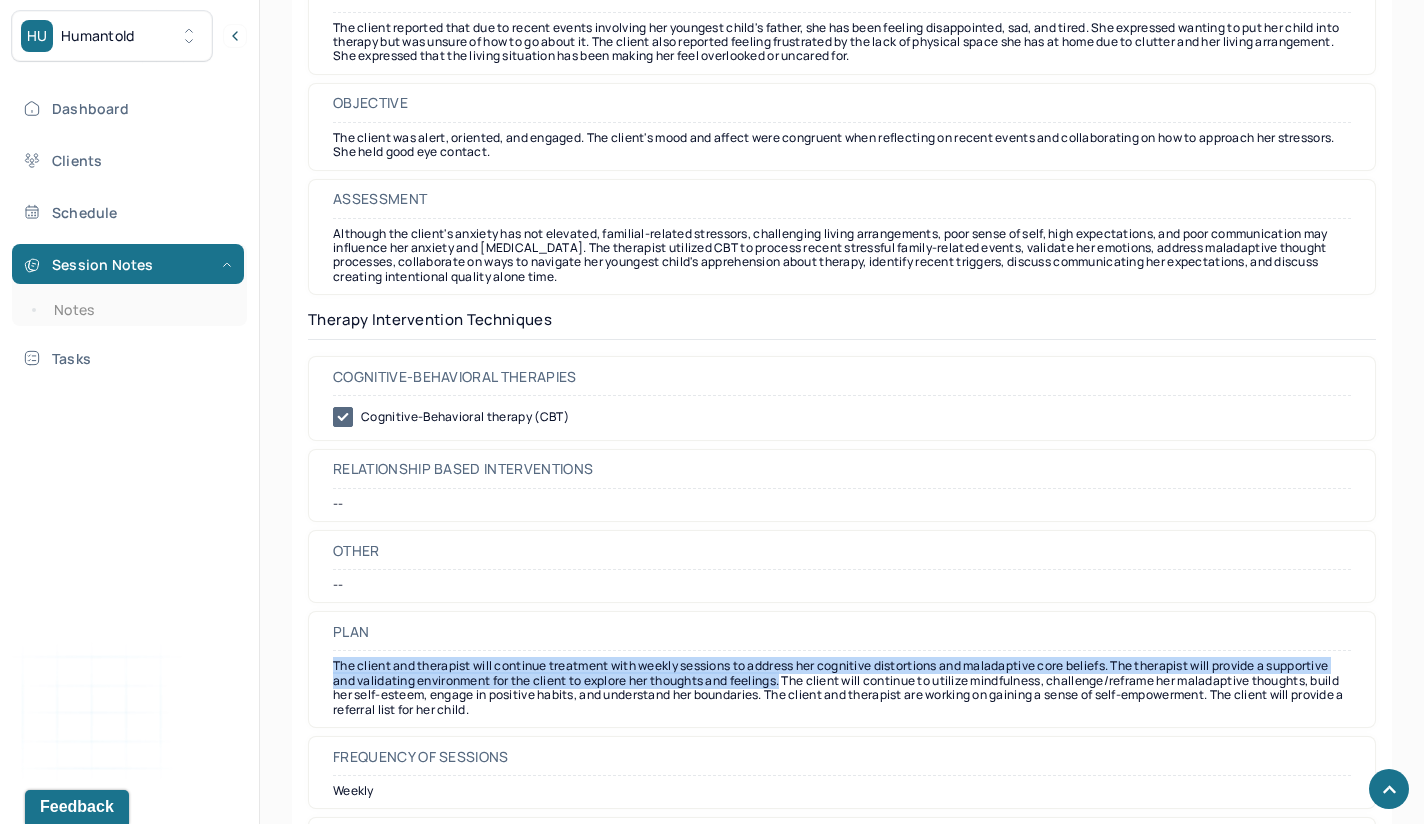 scroll, scrollTop: 1759, scrollLeft: 0, axis: vertical 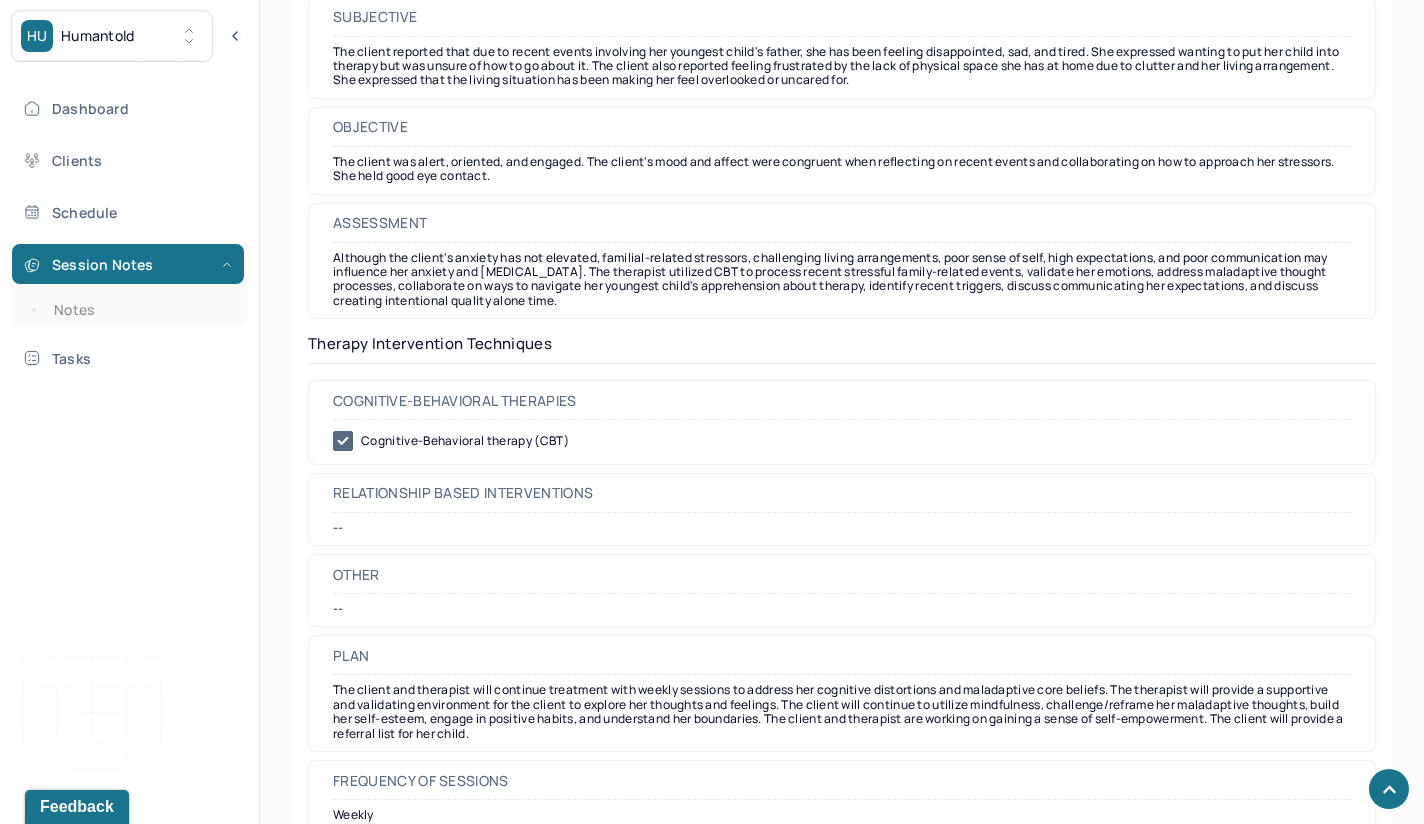 click on "The client was alert, oriented, and engaged. The client's mood and affect were congruent when reflecting on recent events and collaborating on how to approach her stressors. She held good eye contact." at bounding box center [842, 169] 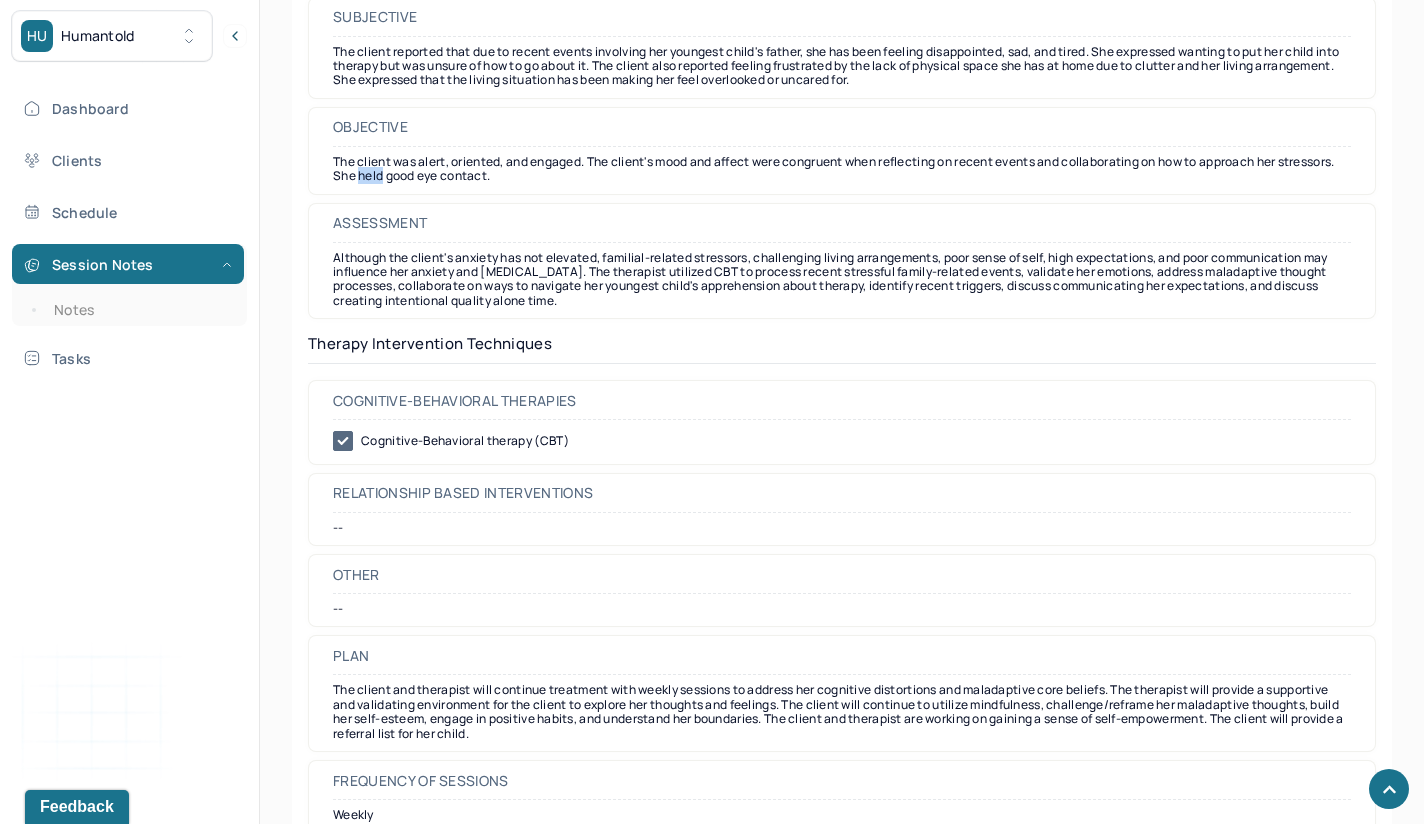 click on "The client was alert, oriented, and engaged. The client's mood and affect were congruent when reflecting on recent events and collaborating on how to approach her stressors. She held good eye contact." at bounding box center (842, 169) 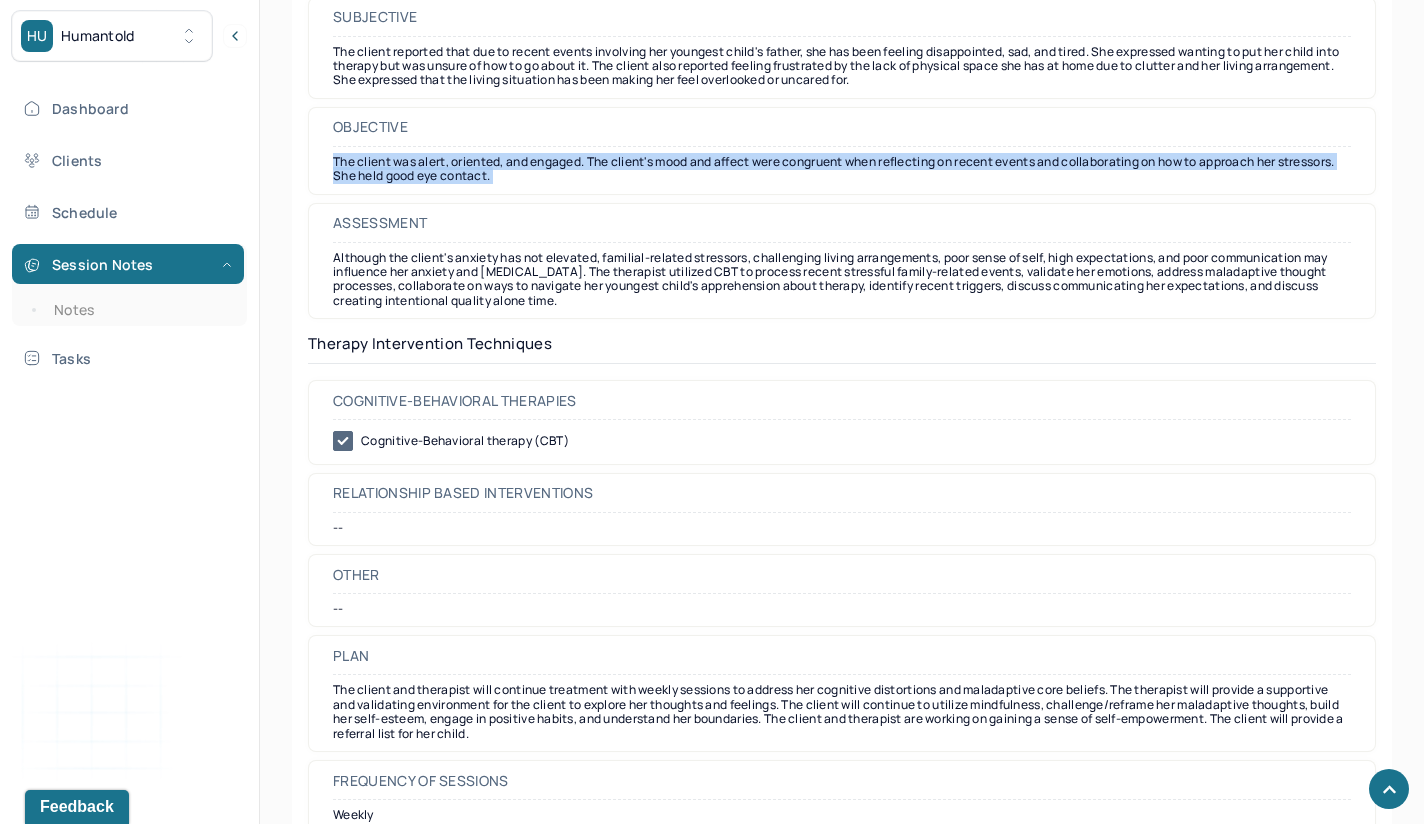 click on "The client was alert, oriented, and engaged. The client's mood and affect were congruent when reflecting on recent events and collaborating on how to approach her stressors. She held good eye contact." at bounding box center (842, 169) 